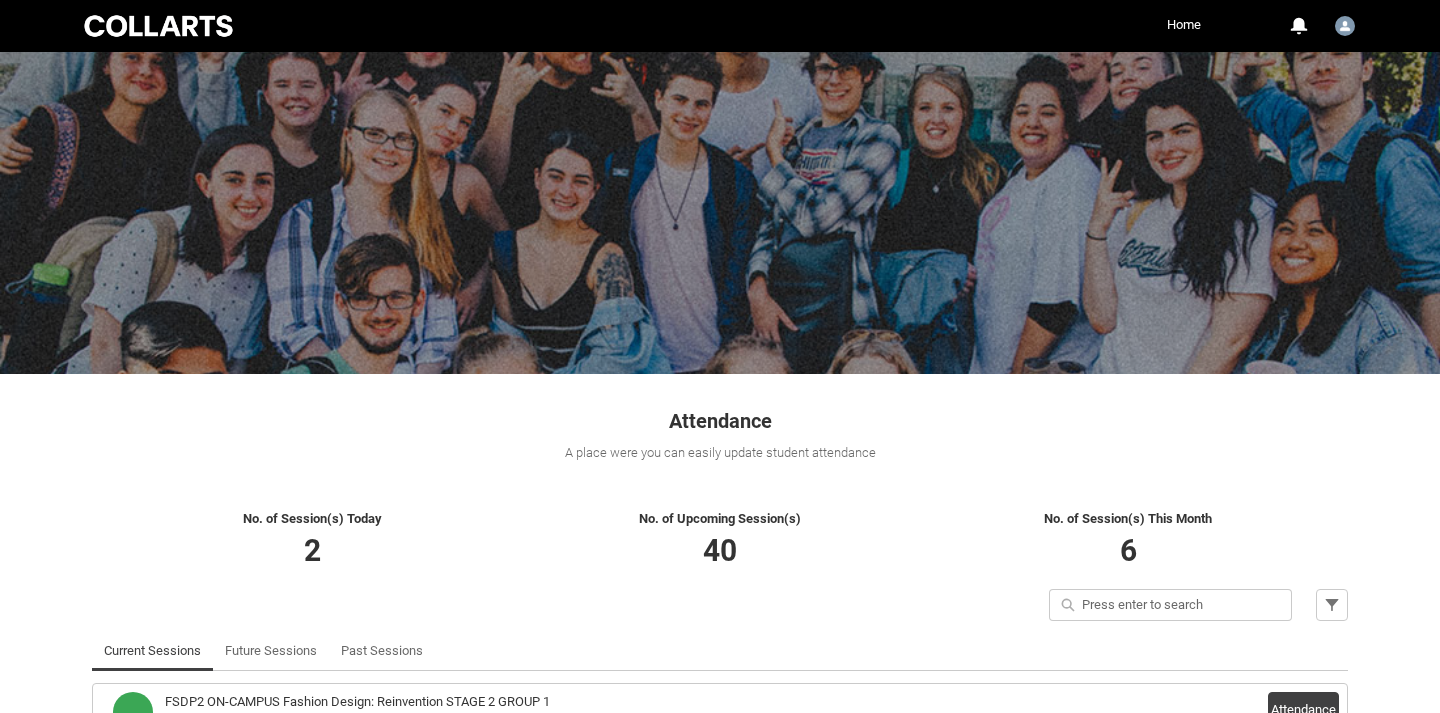 scroll, scrollTop: 0, scrollLeft: 0, axis: both 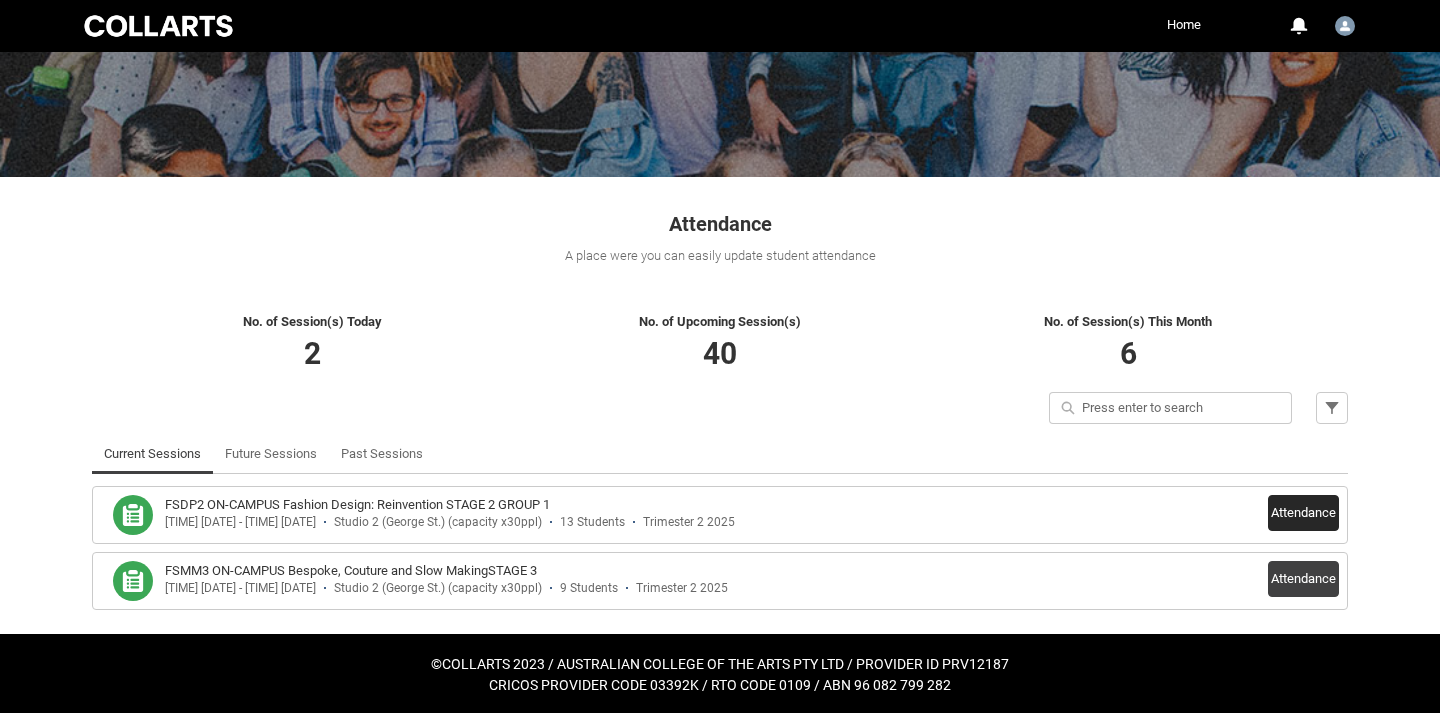 click on "Attendance" at bounding box center (1303, 513) 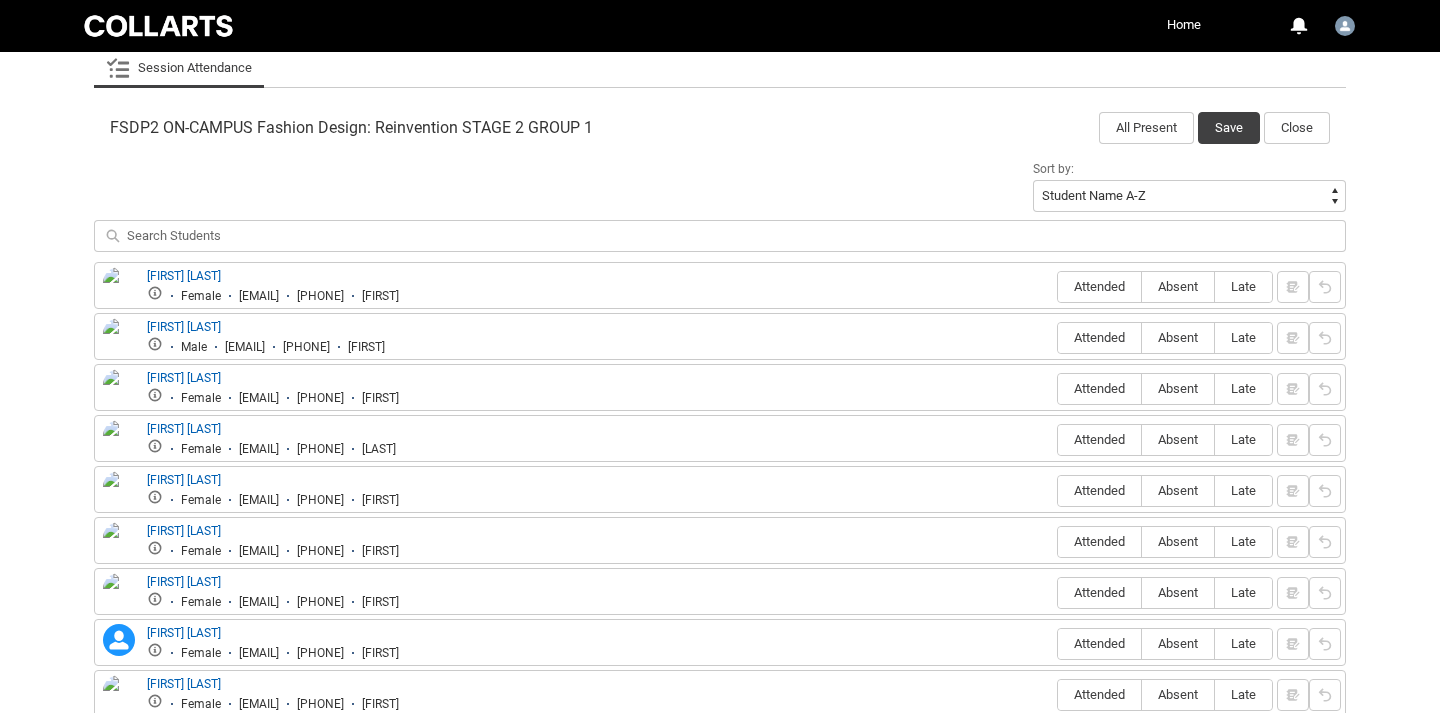 scroll, scrollTop: 635, scrollLeft: 0, axis: vertical 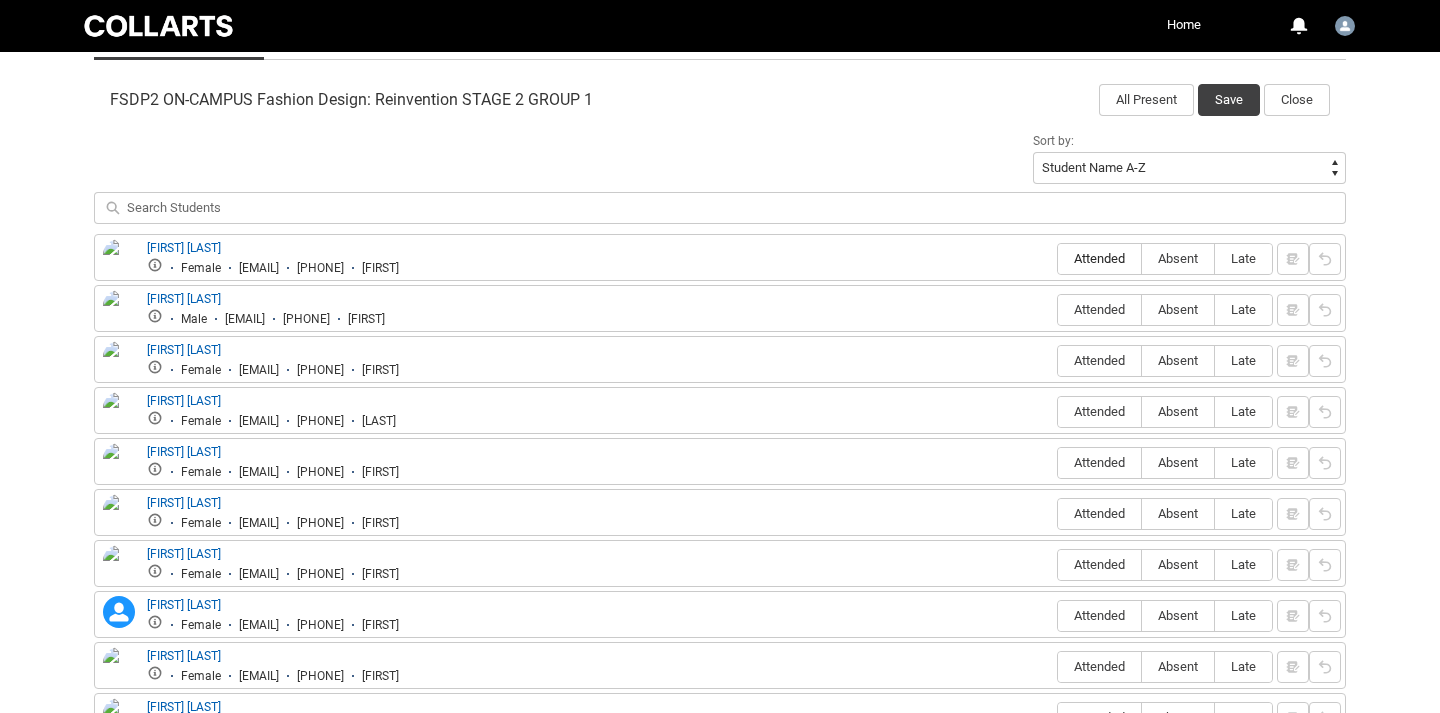 click on "Attended" at bounding box center (1099, 258) 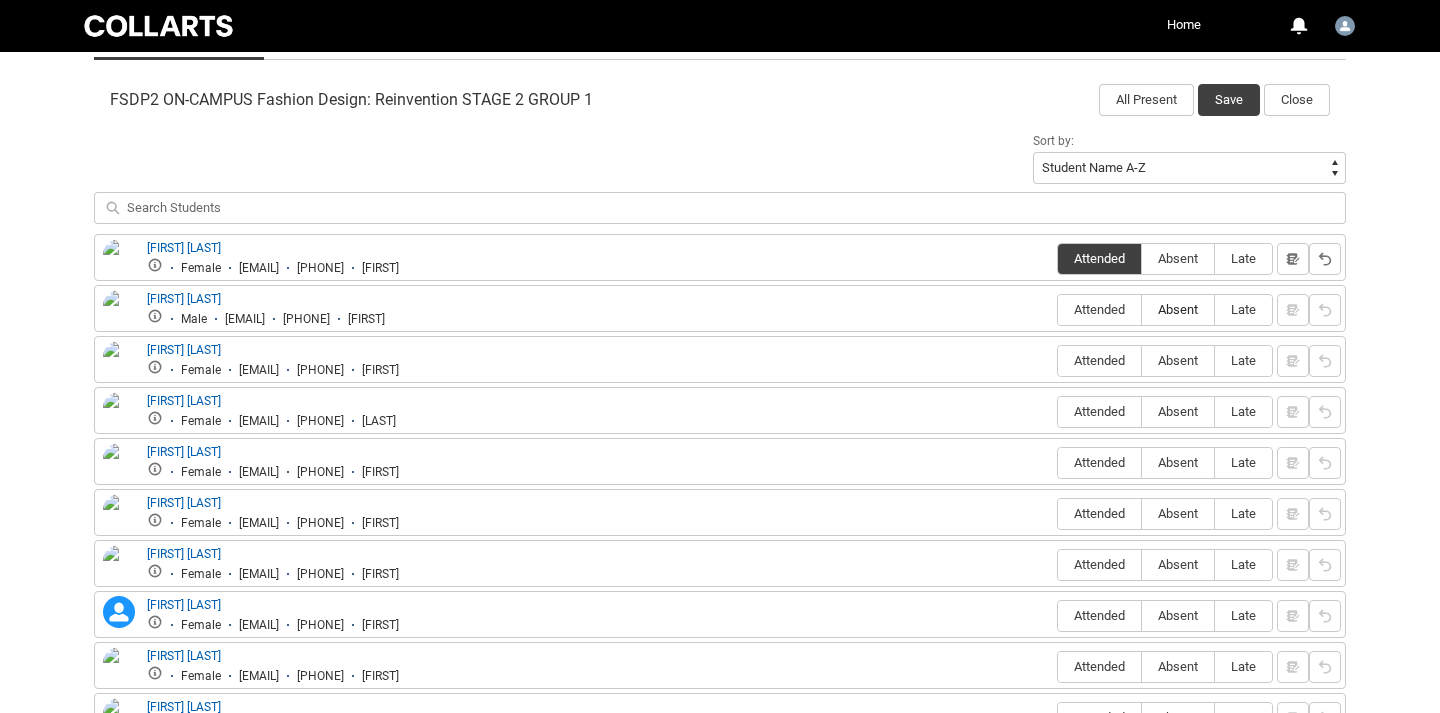 click on "Absent" at bounding box center (1178, 309) 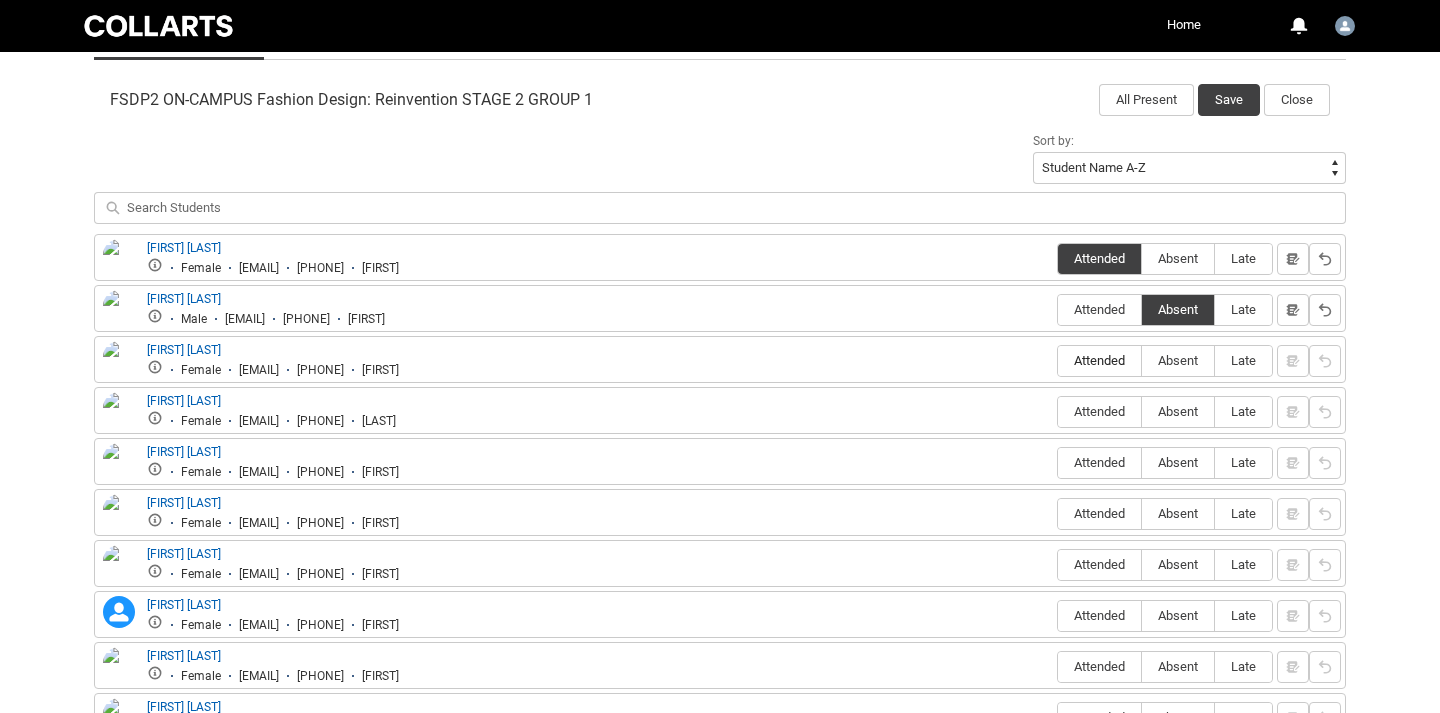 click on "Attended" at bounding box center (1099, 360) 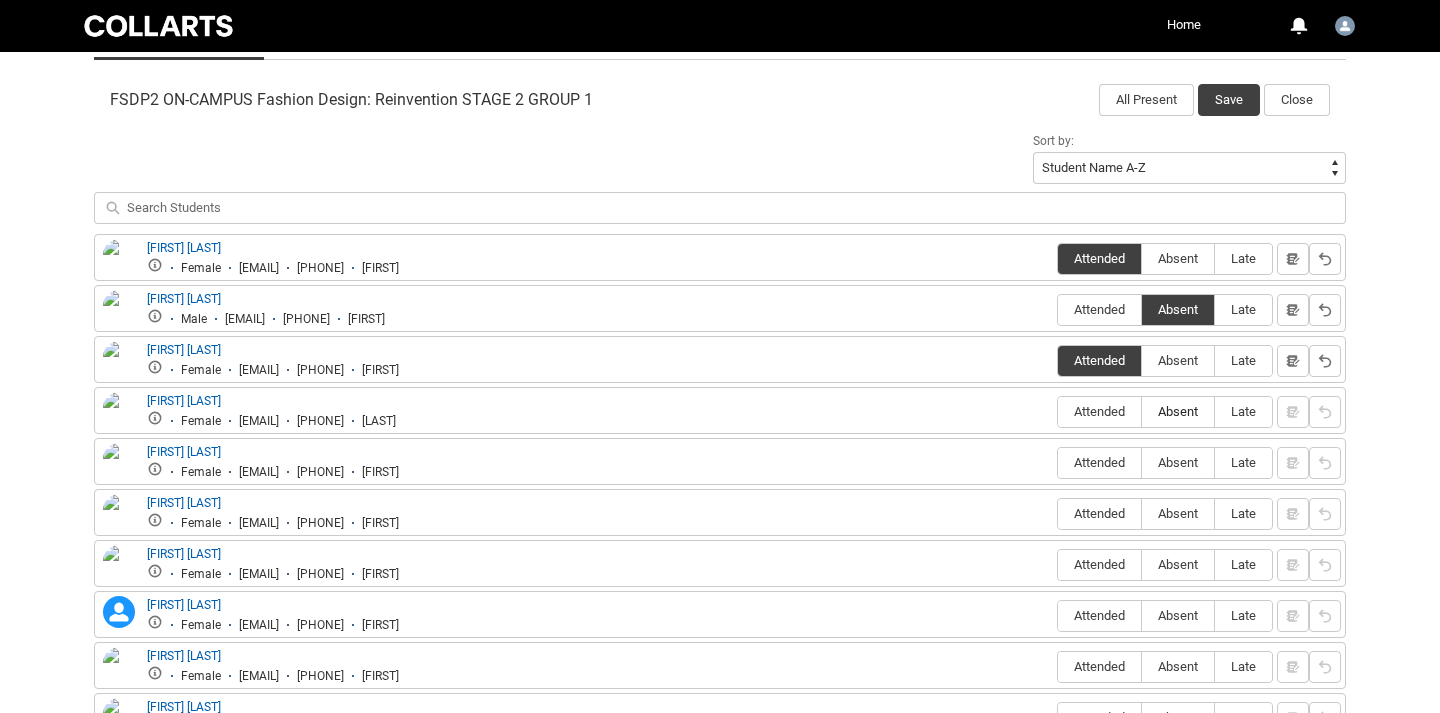 click on "Absent" at bounding box center (1178, 411) 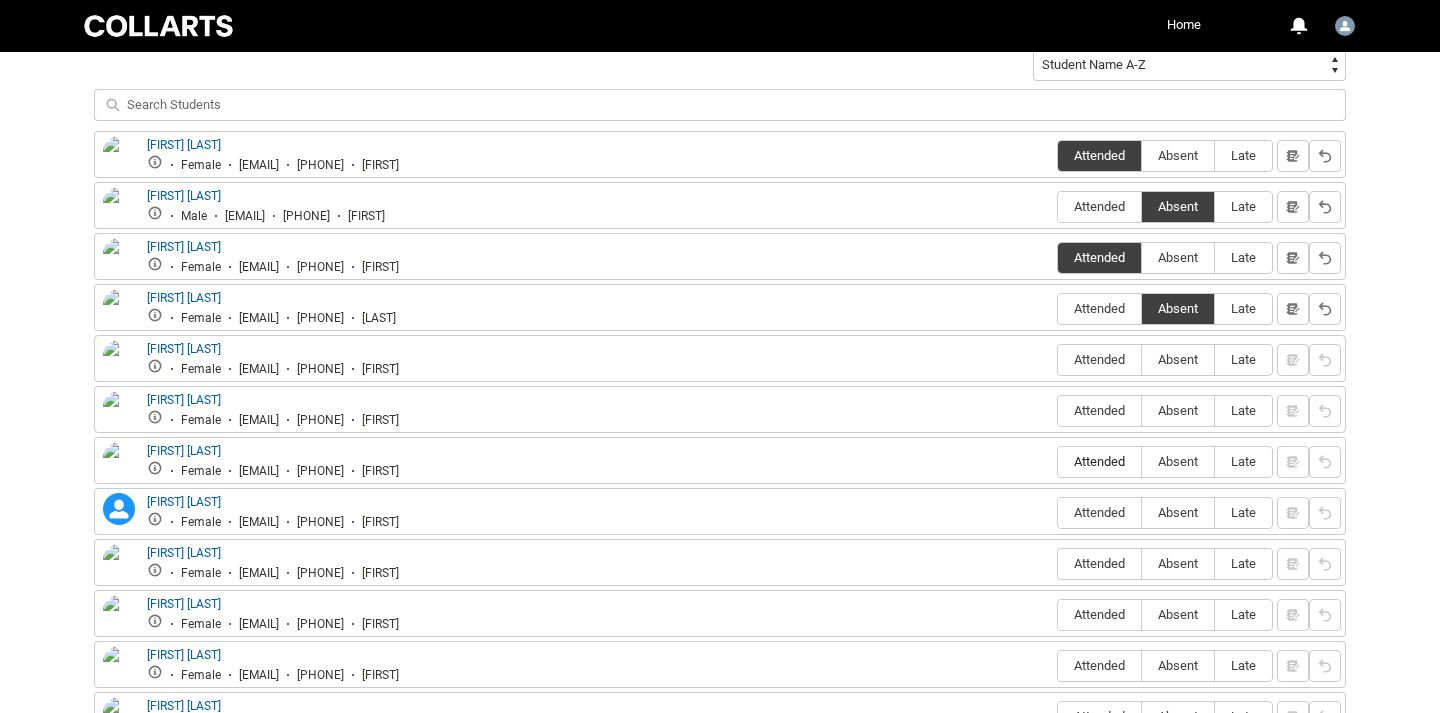 scroll, scrollTop: 743, scrollLeft: 0, axis: vertical 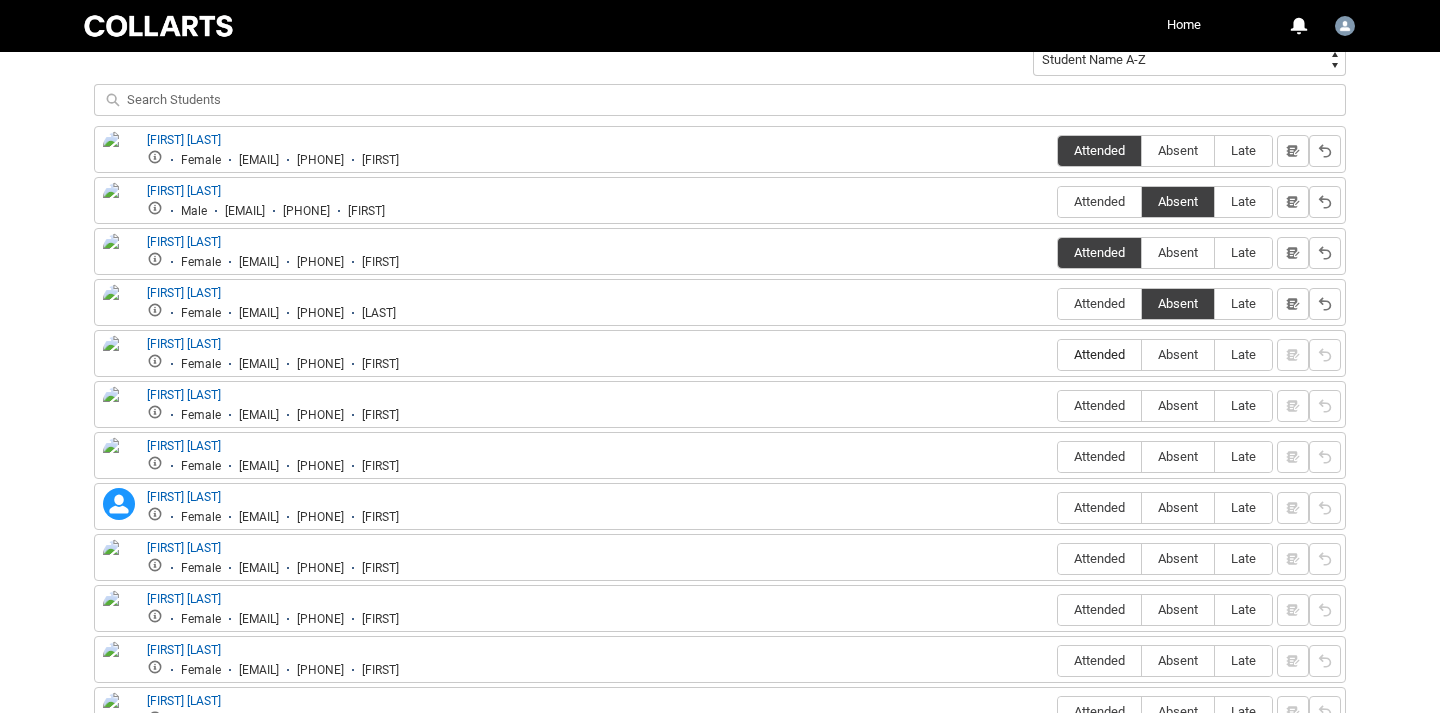 click on "Attended" at bounding box center [1099, 354] 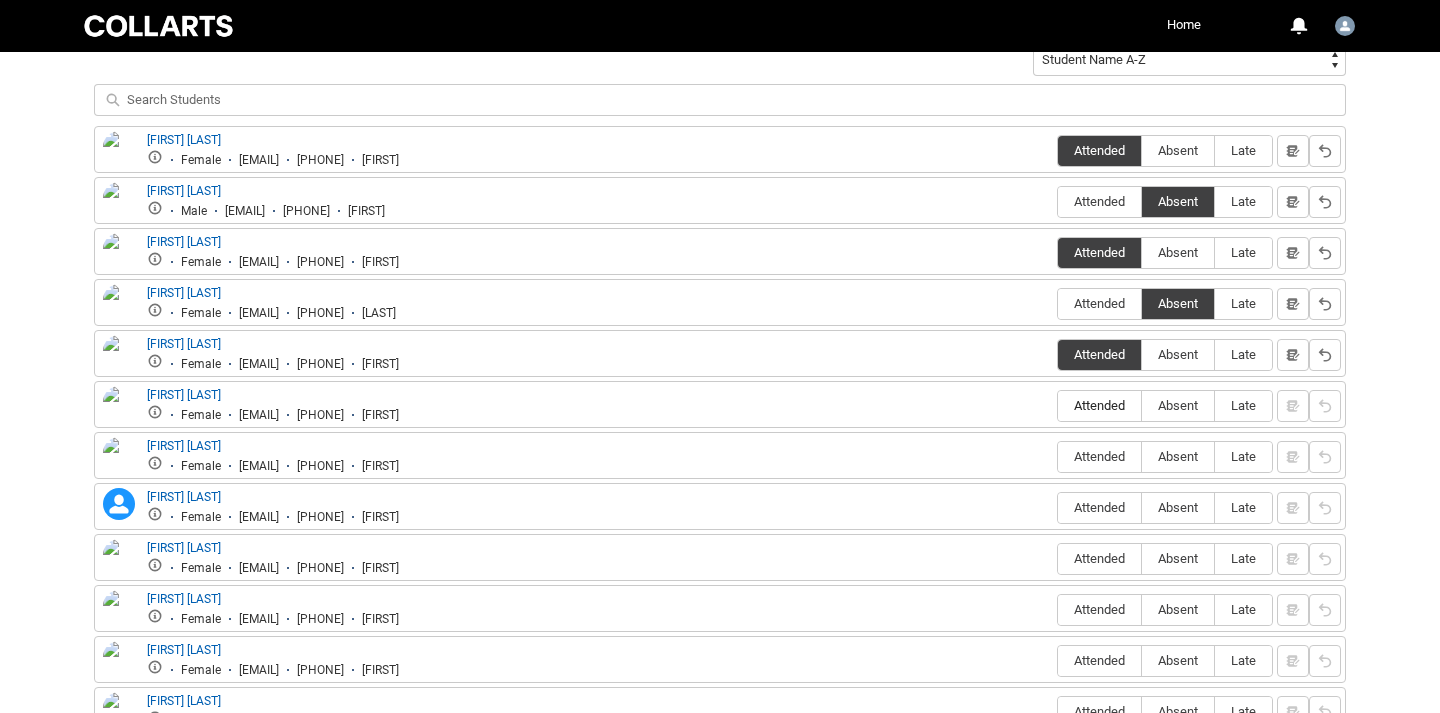 click on "Attended" at bounding box center [1099, 405] 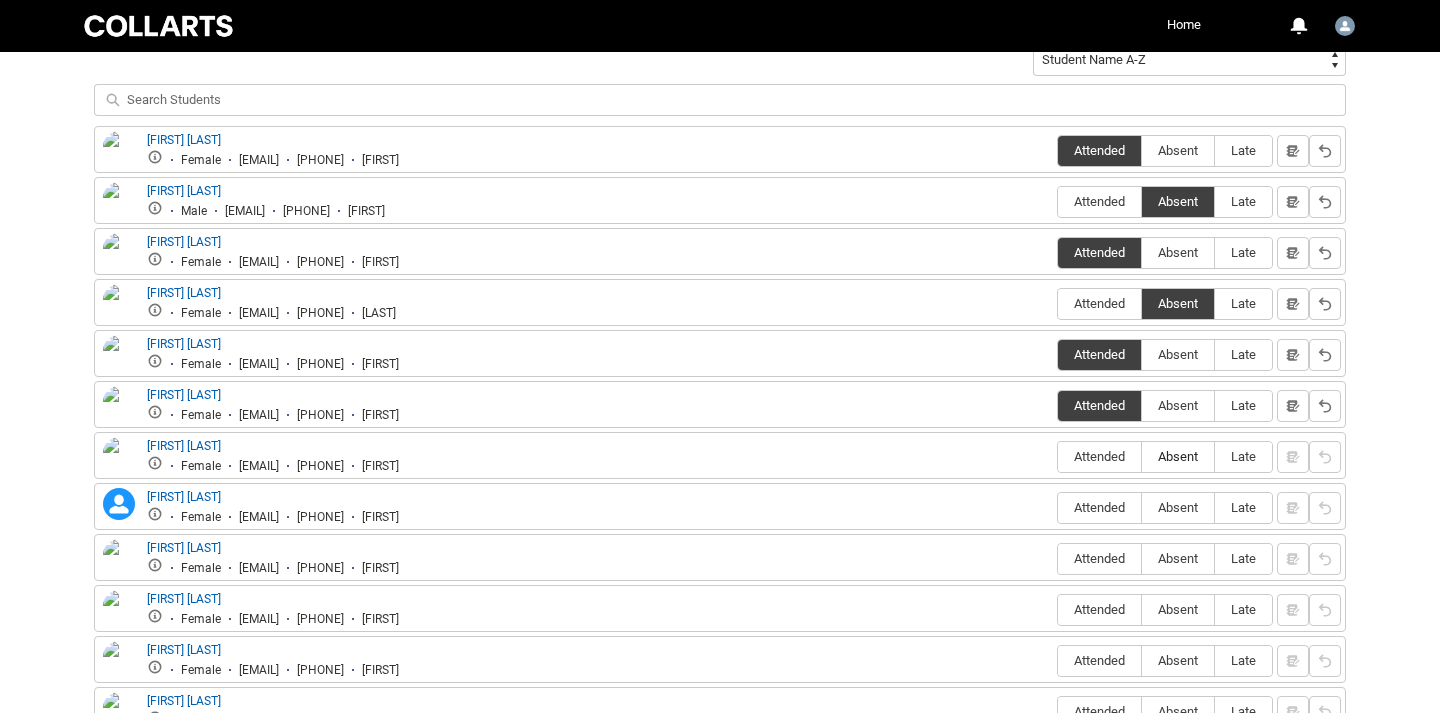 click on "Absent" at bounding box center [1178, 456] 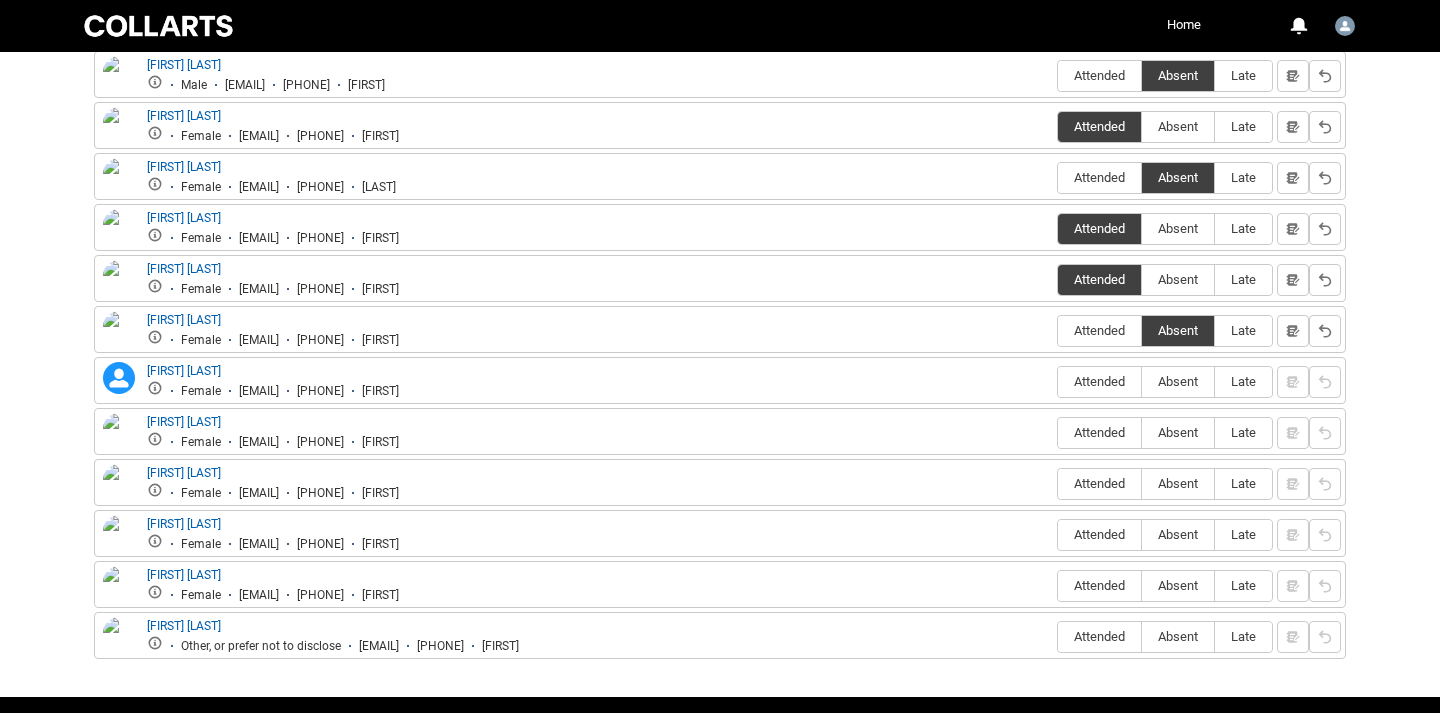 scroll, scrollTop: 870, scrollLeft: 0, axis: vertical 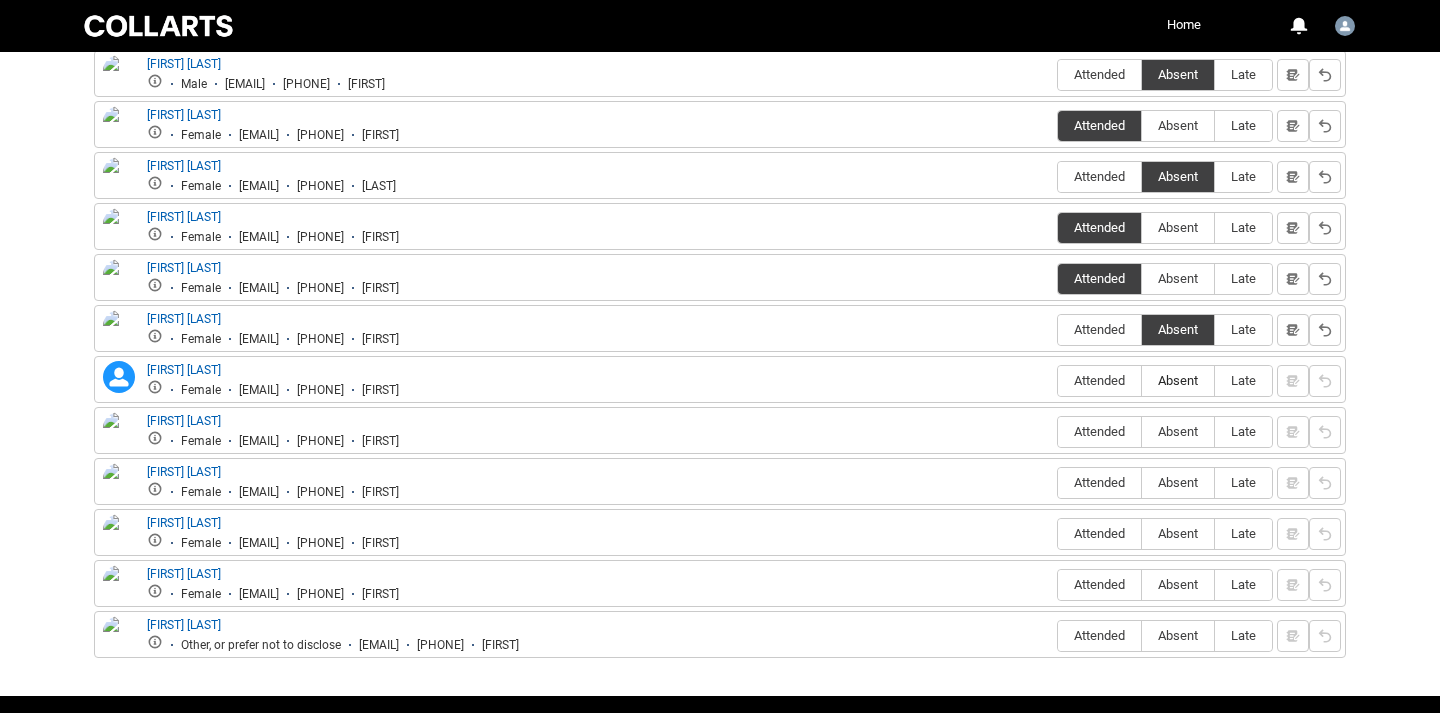 click on "Absent" at bounding box center (1178, 380) 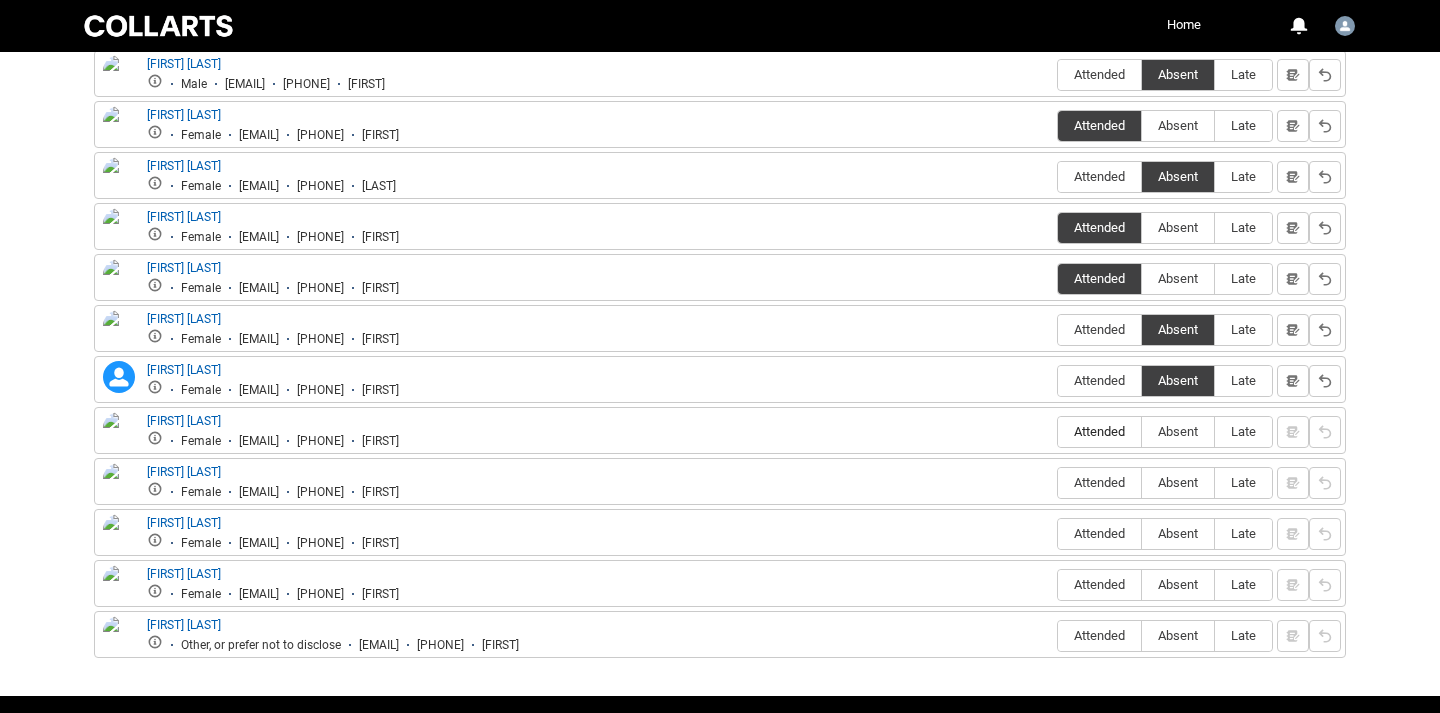 click on "Attended" at bounding box center [1099, 431] 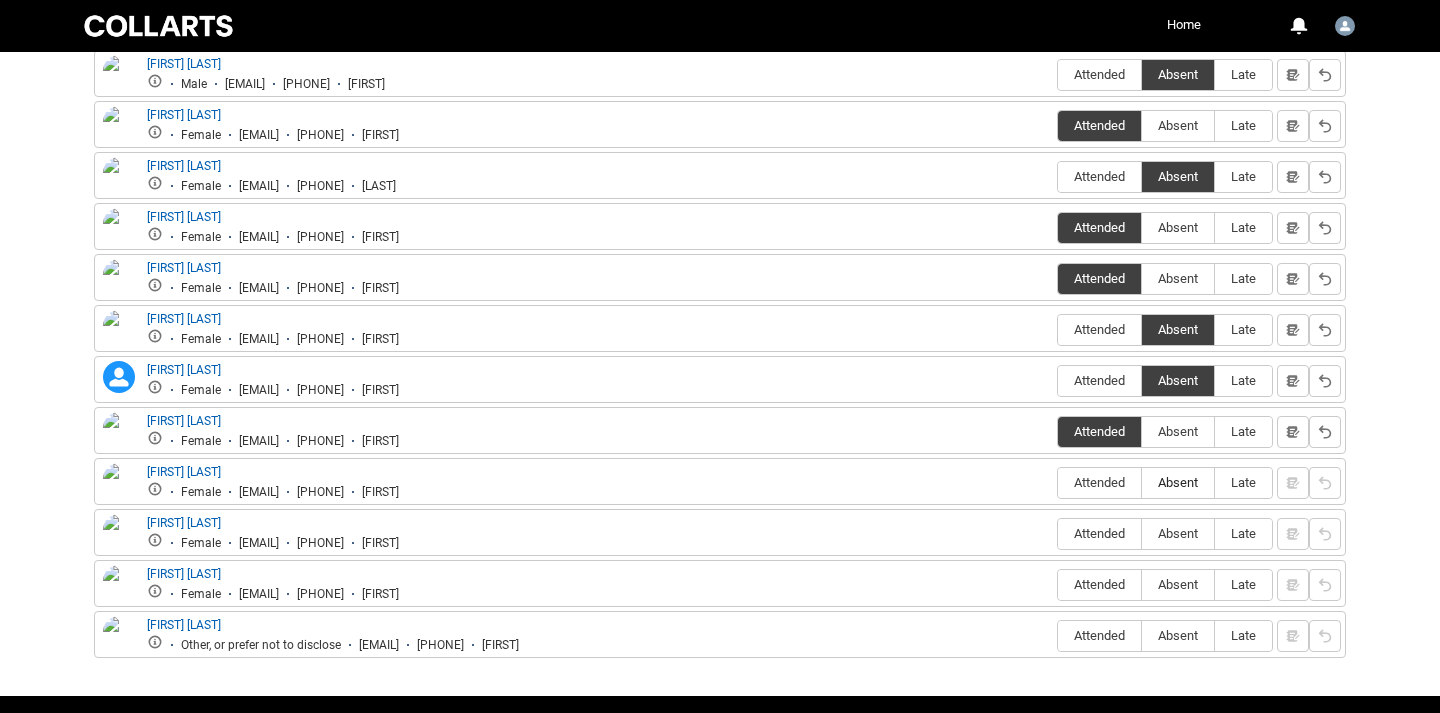 click on "Absent" at bounding box center (1178, 482) 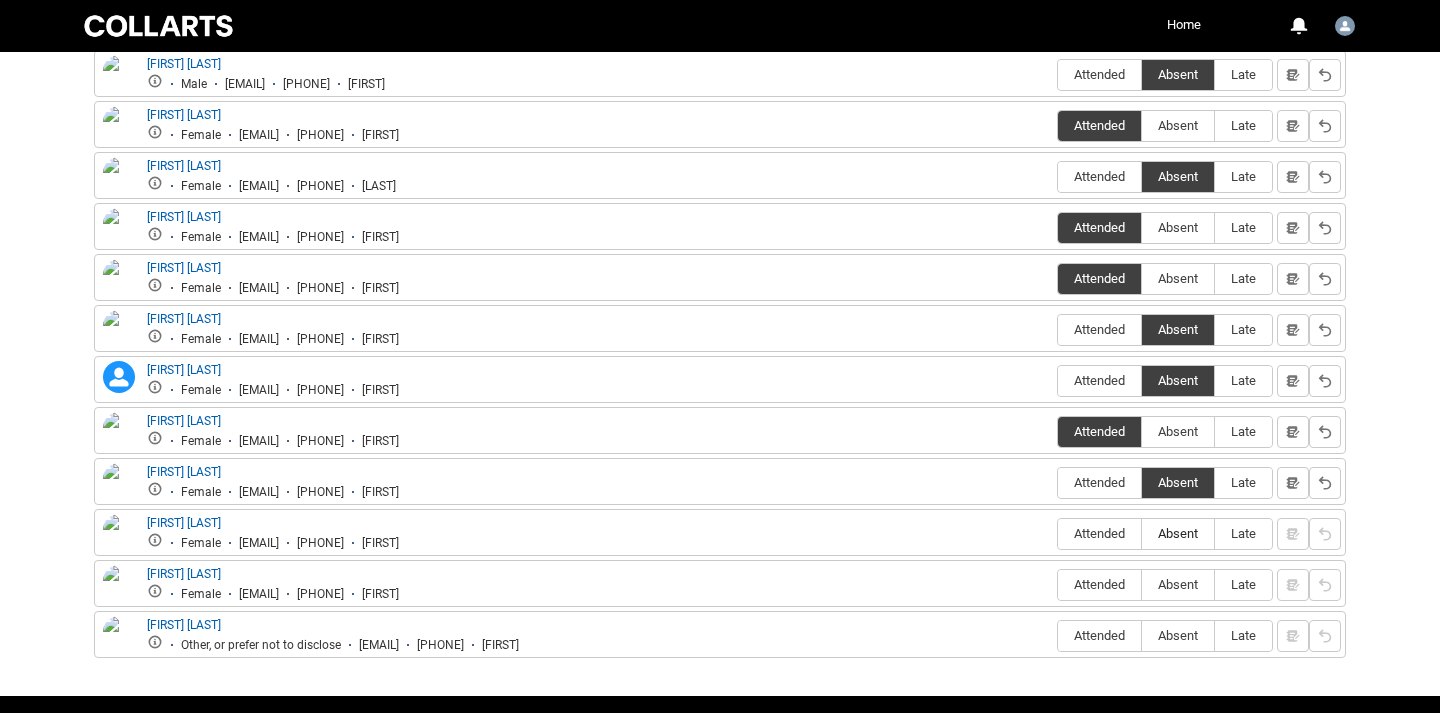 click on "Absent" at bounding box center [1178, 533] 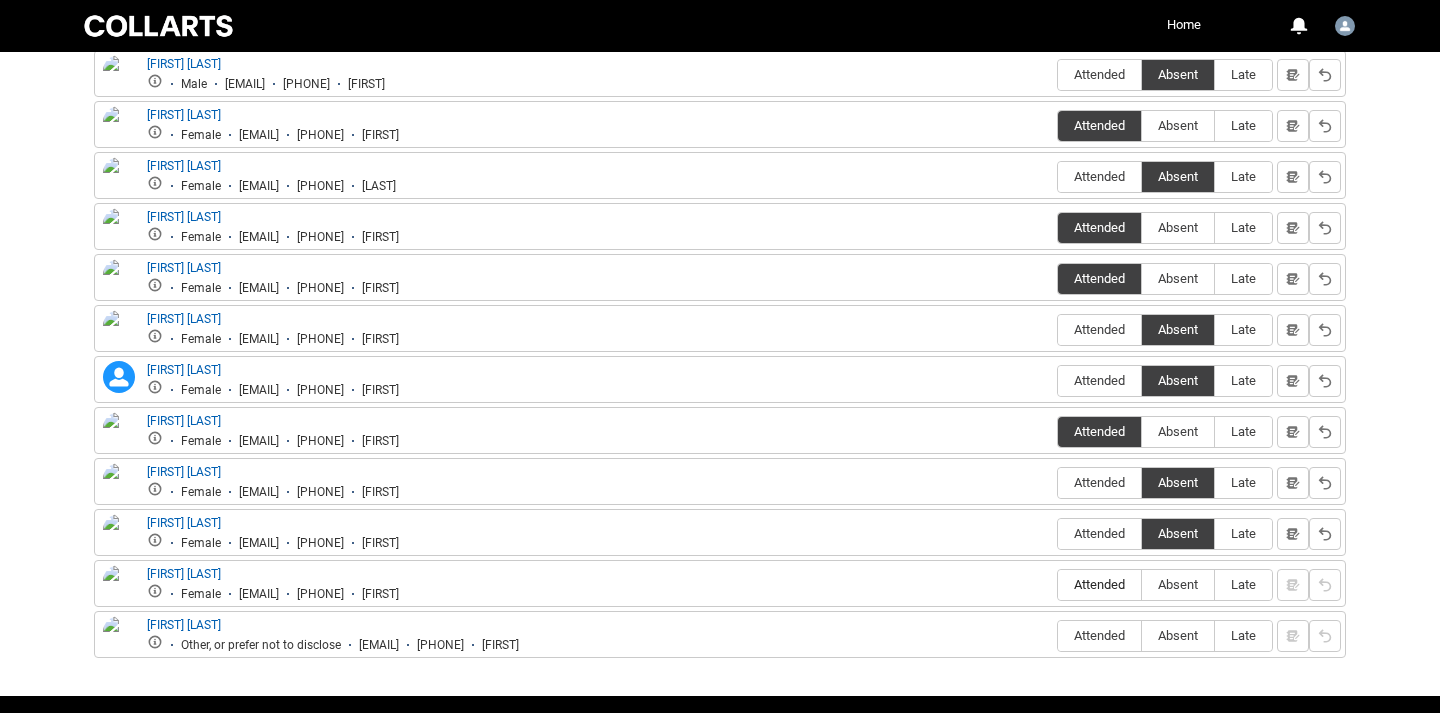 click on "Attended" at bounding box center (1099, 584) 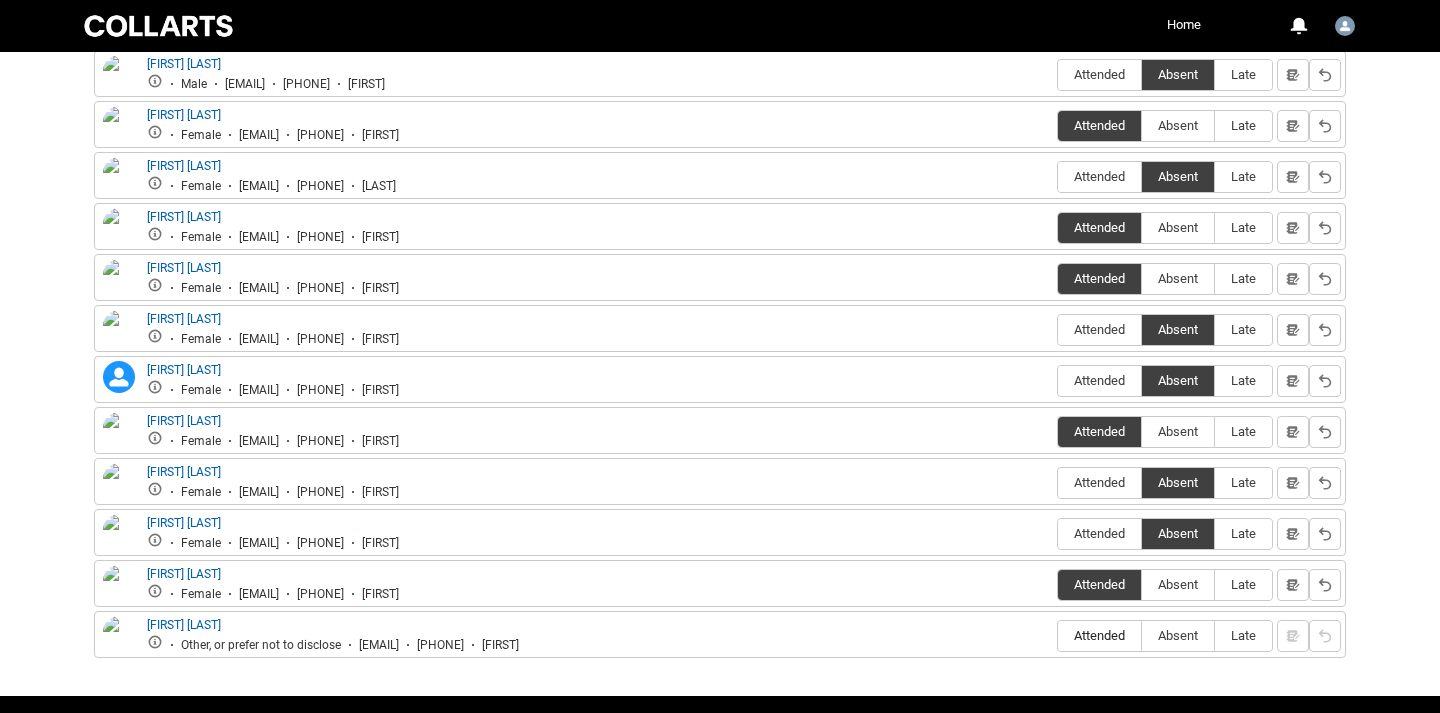 click on "Attended" at bounding box center [1099, 635] 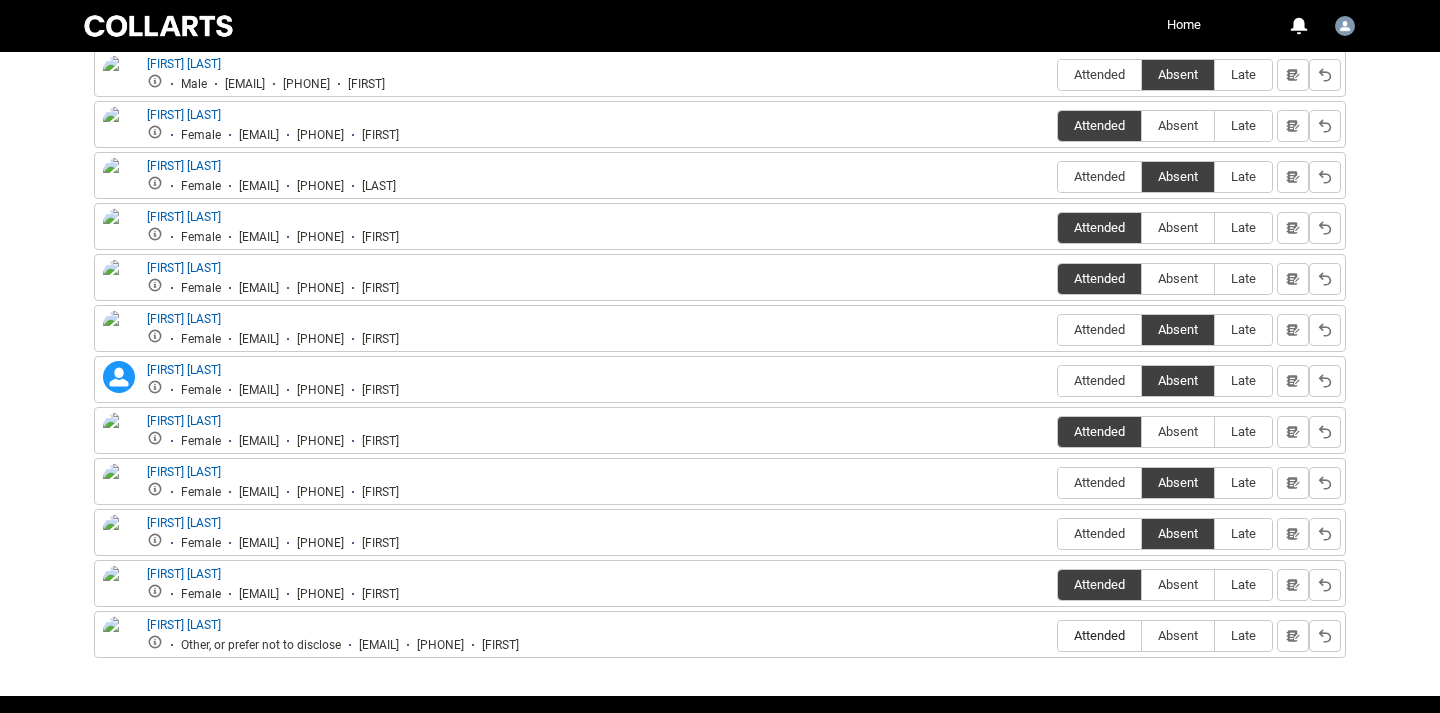 radio on "true" 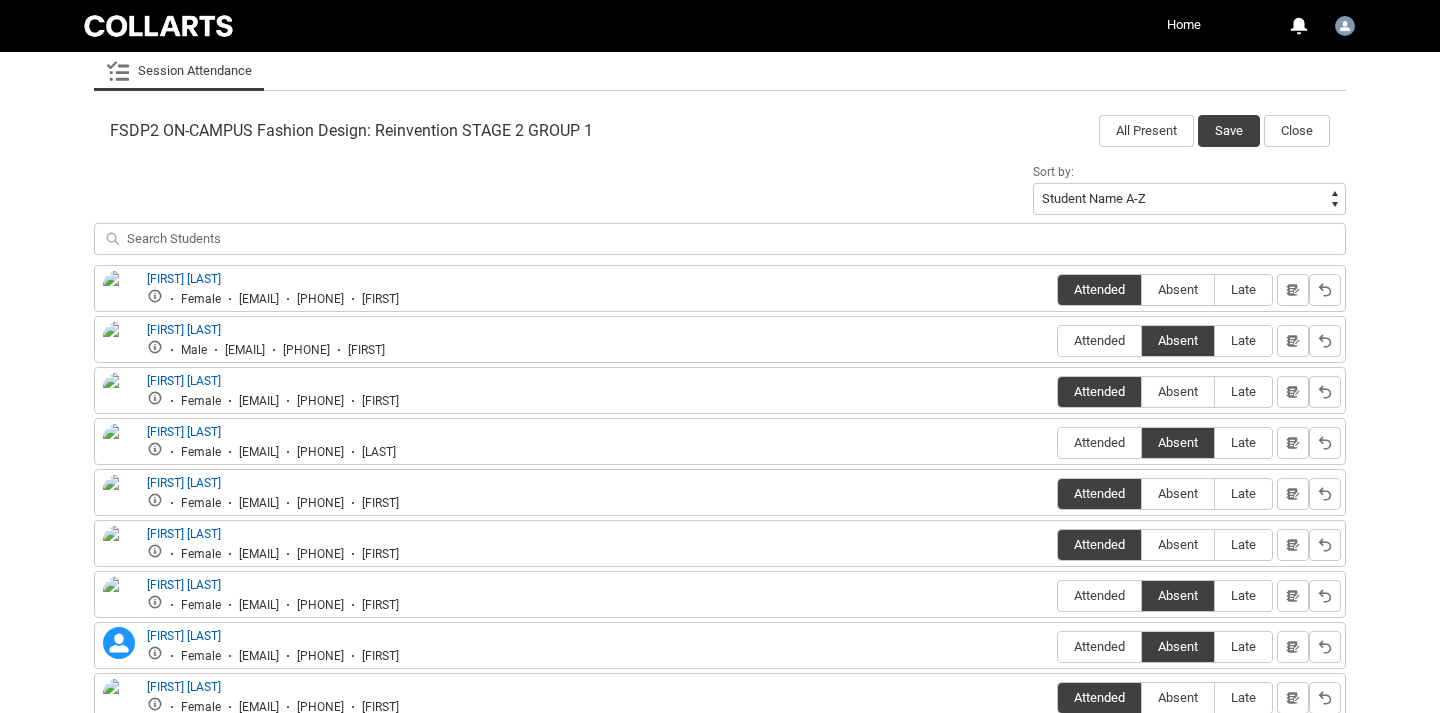 scroll, scrollTop: 603, scrollLeft: 0, axis: vertical 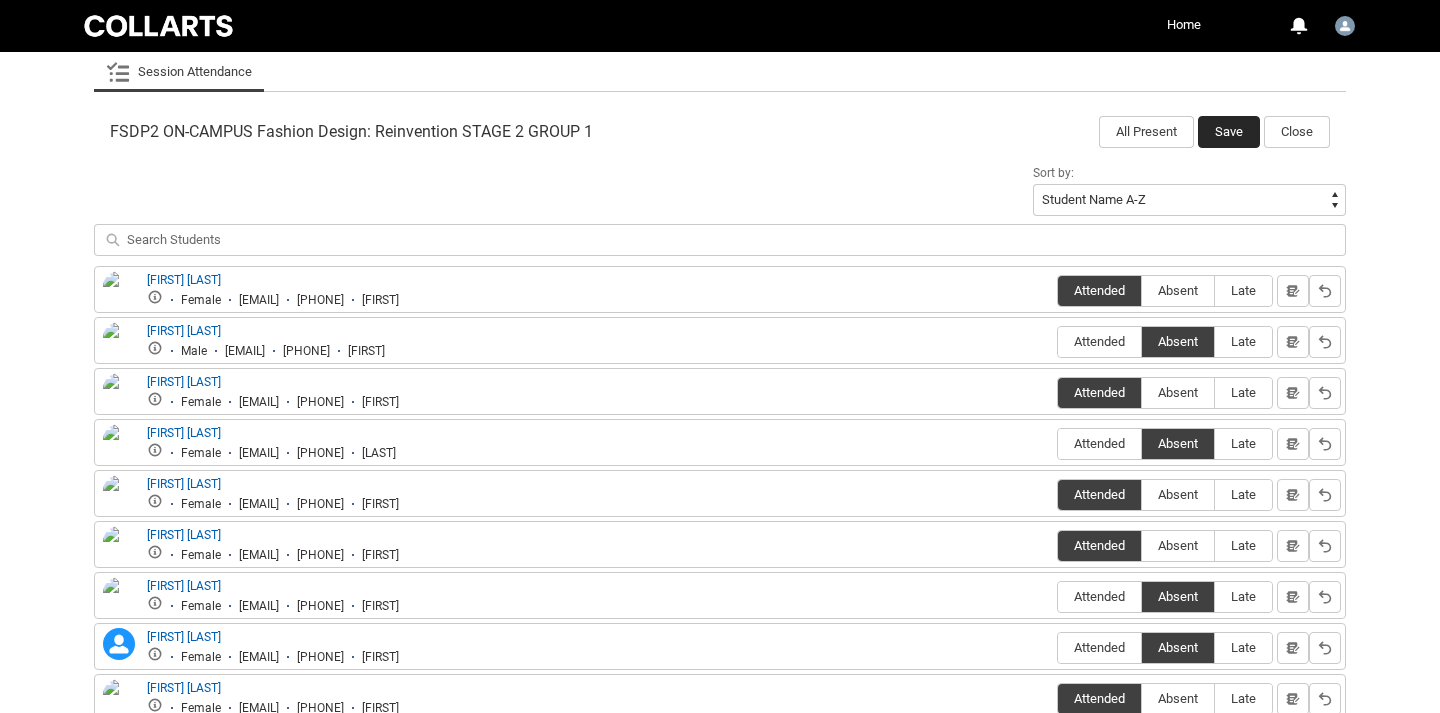 click on "Save" at bounding box center (1229, 132) 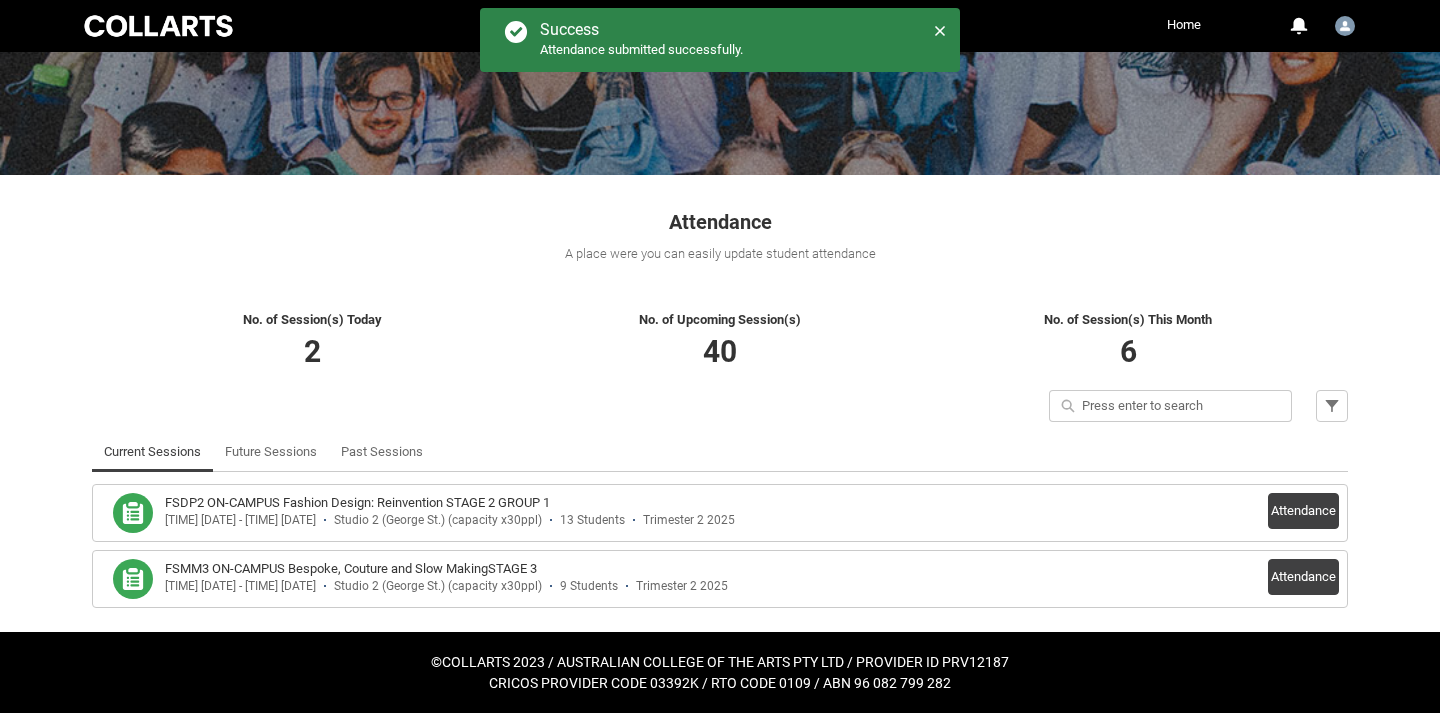 scroll, scrollTop: 197, scrollLeft: 0, axis: vertical 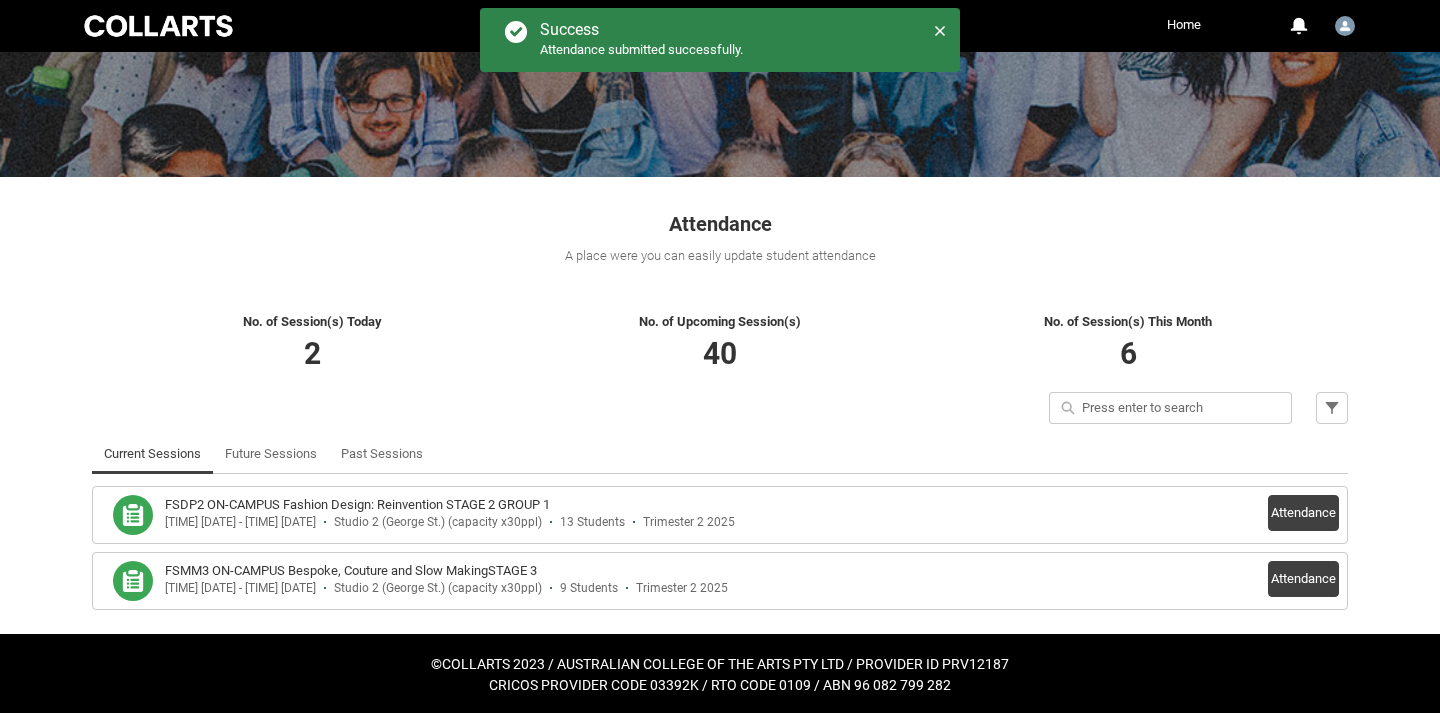 click on "Attendance" at bounding box center (1303, 513) 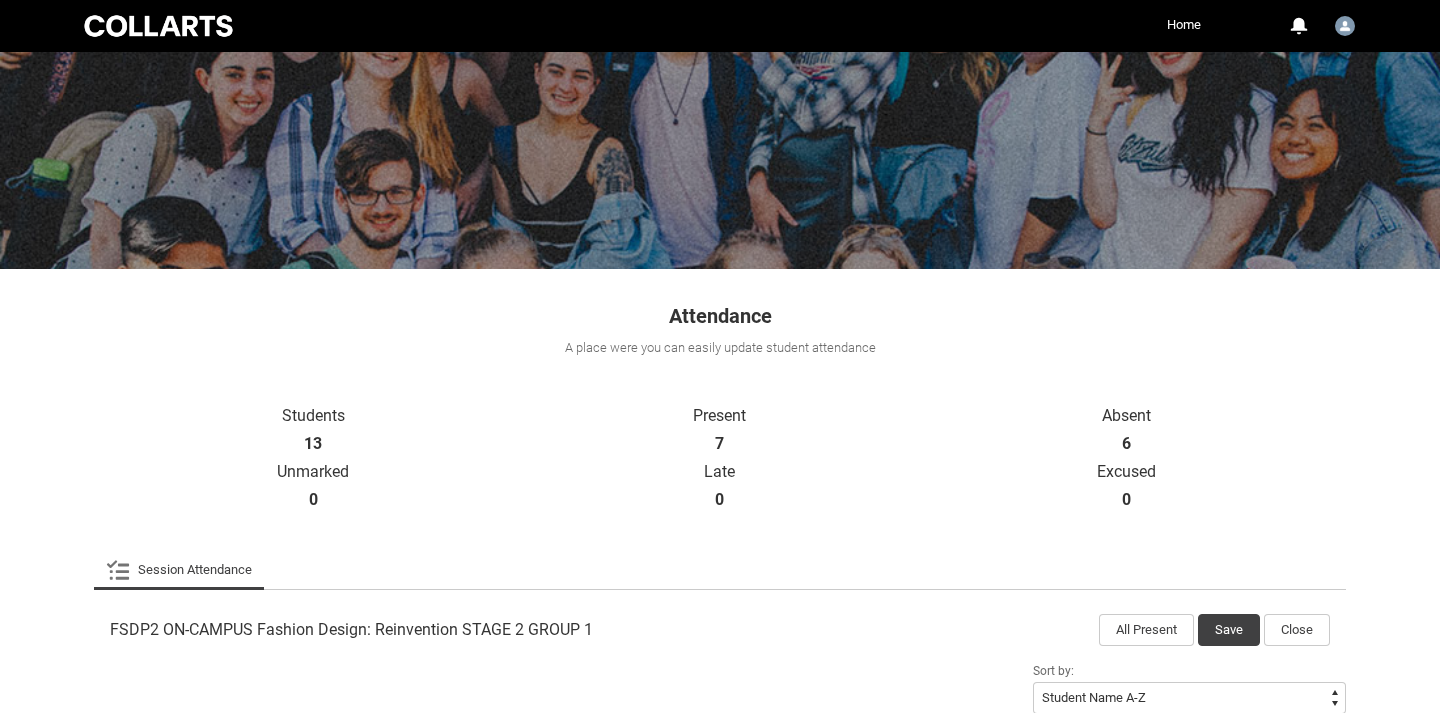 scroll, scrollTop: 78, scrollLeft: 0, axis: vertical 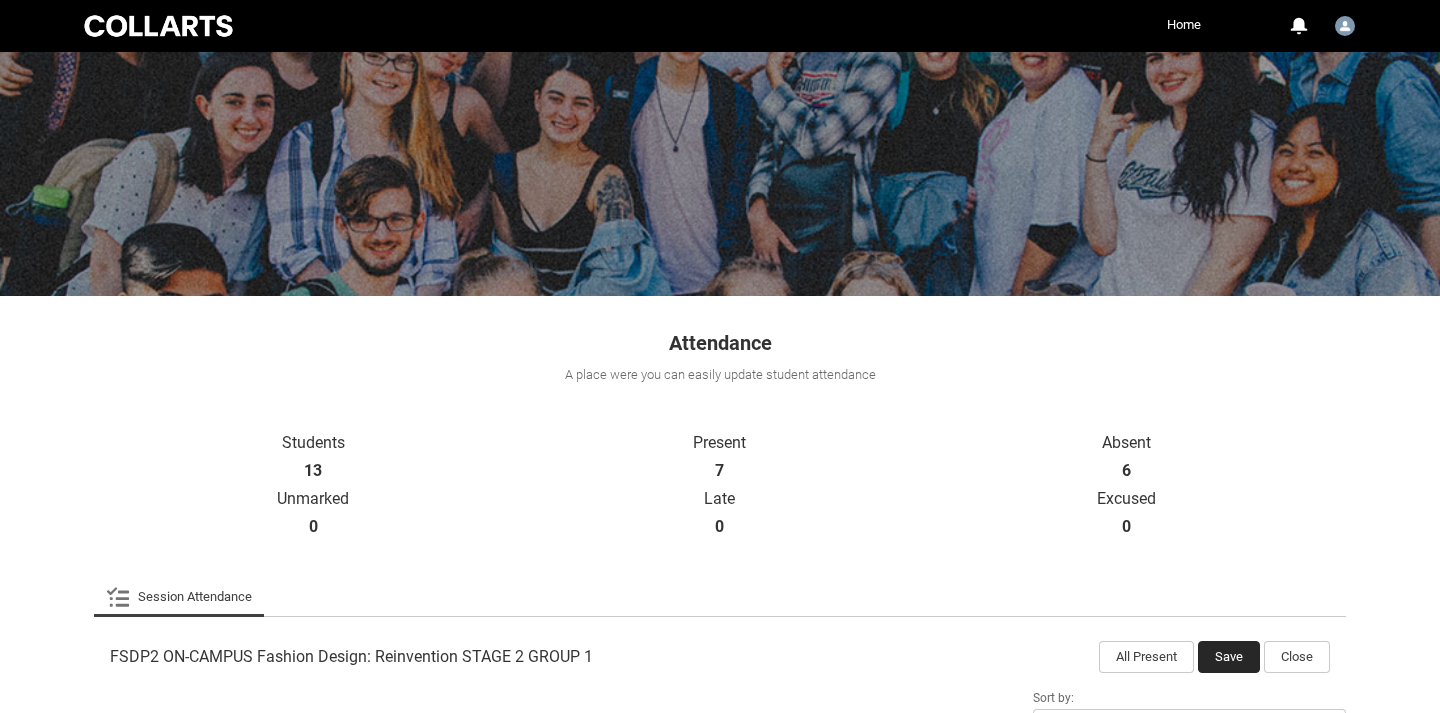 click on "Save" at bounding box center [1229, 657] 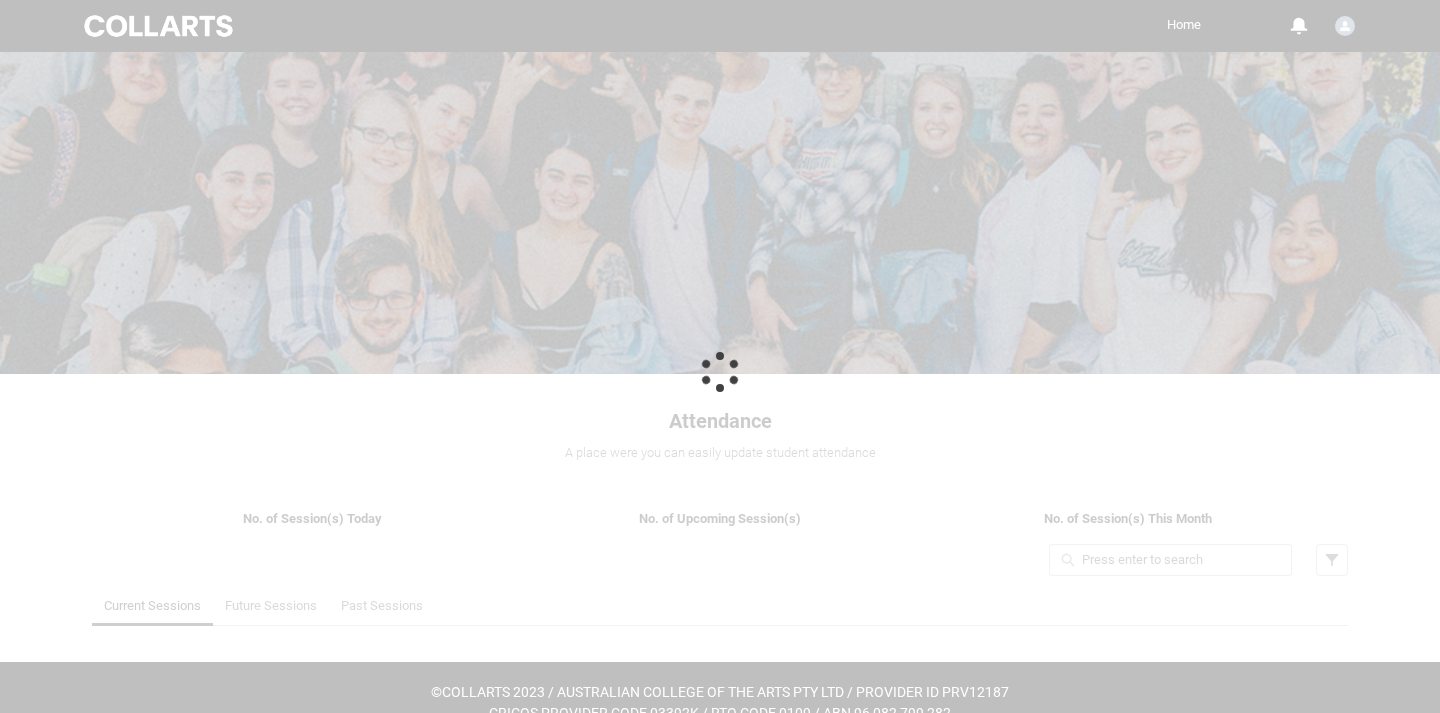 scroll, scrollTop: 0, scrollLeft: 0, axis: both 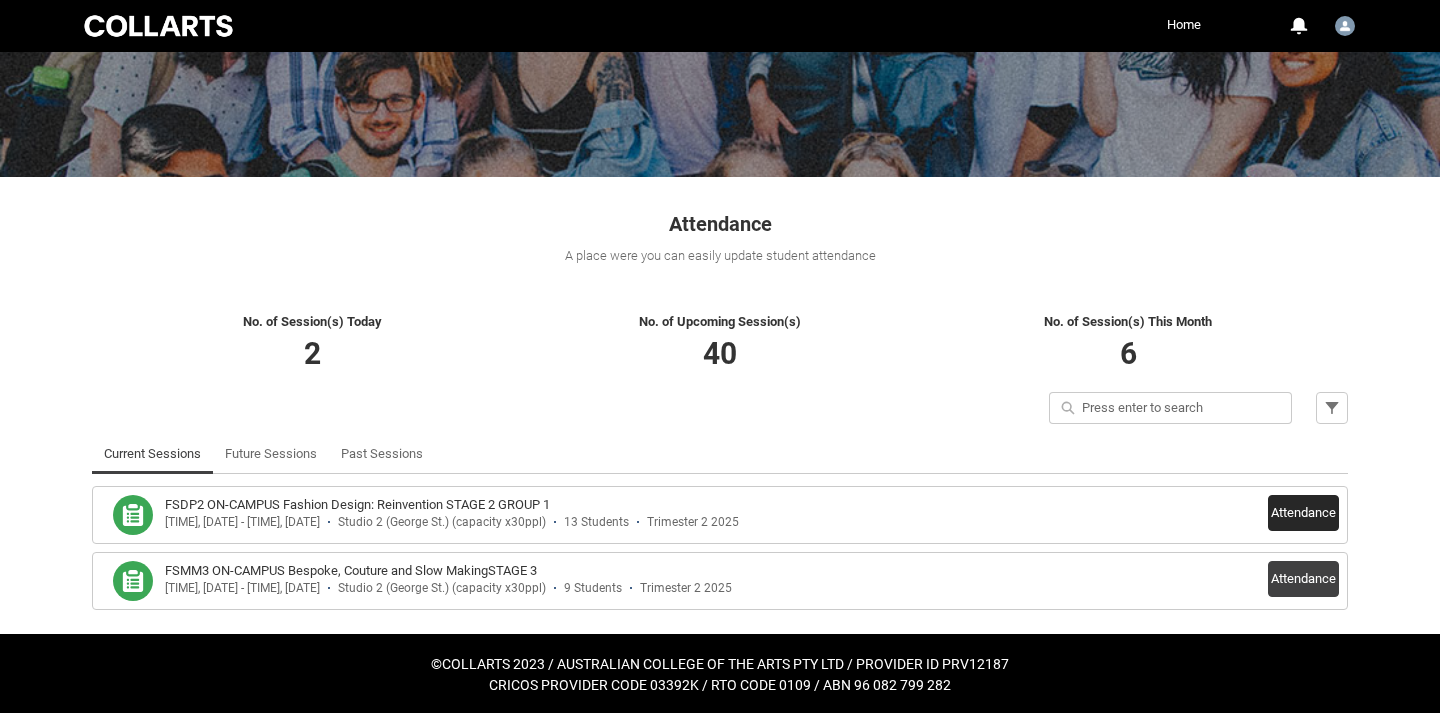 click on "Attendance" at bounding box center (1303, 513) 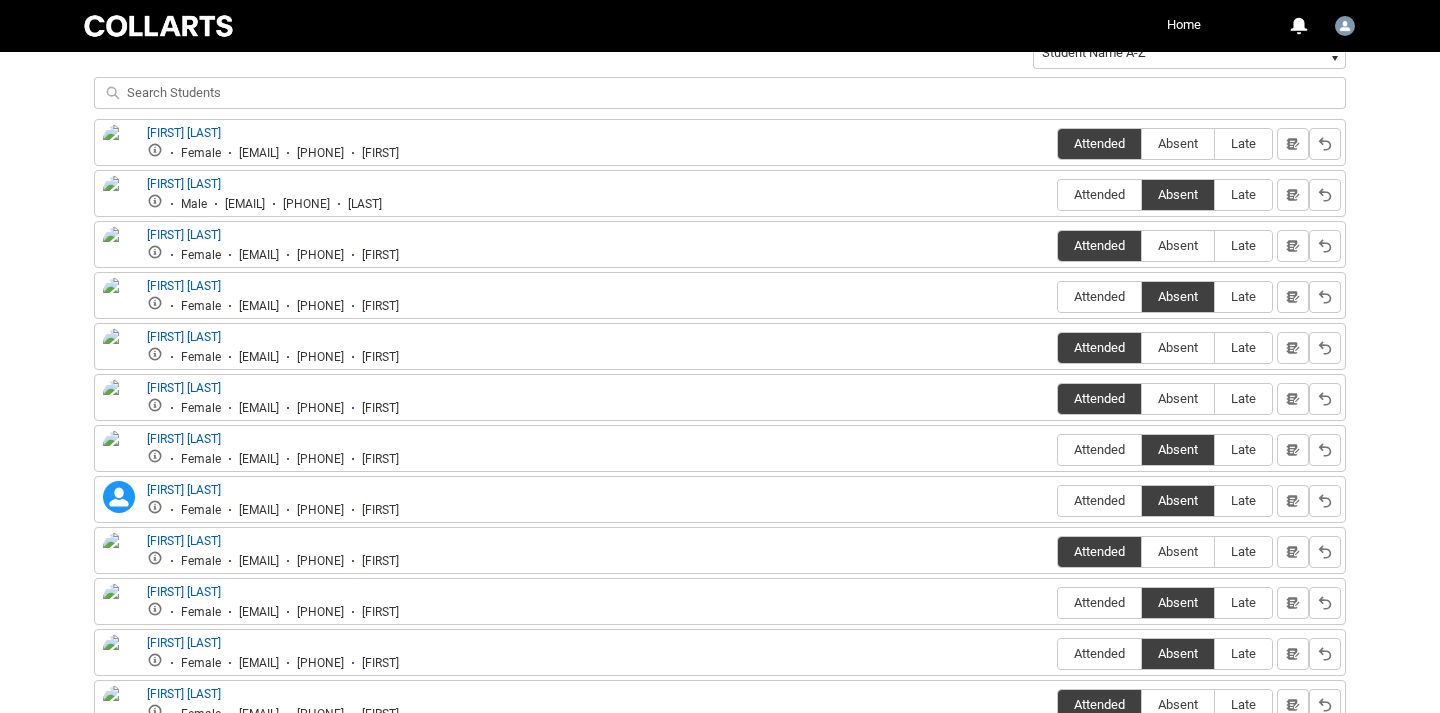 scroll, scrollTop: 775, scrollLeft: 0, axis: vertical 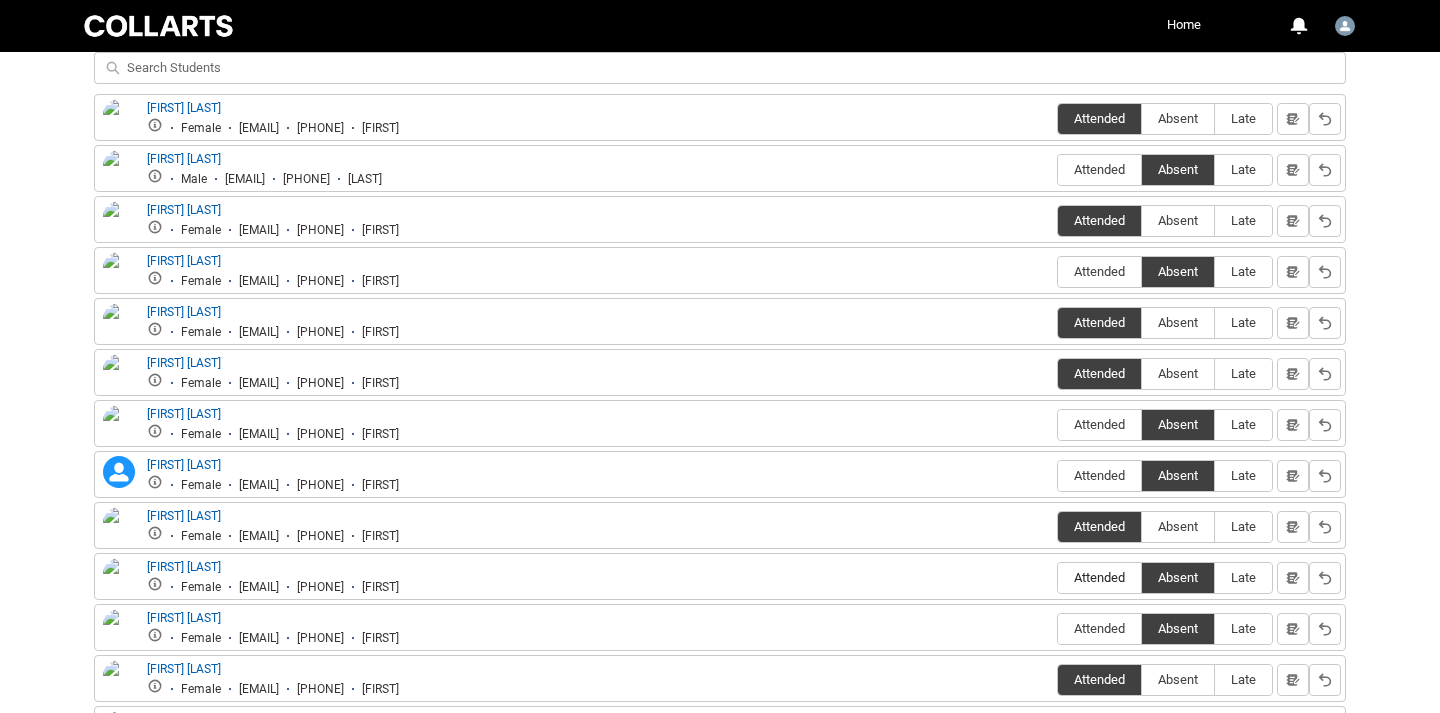 click on "Attended" at bounding box center [1099, 577] 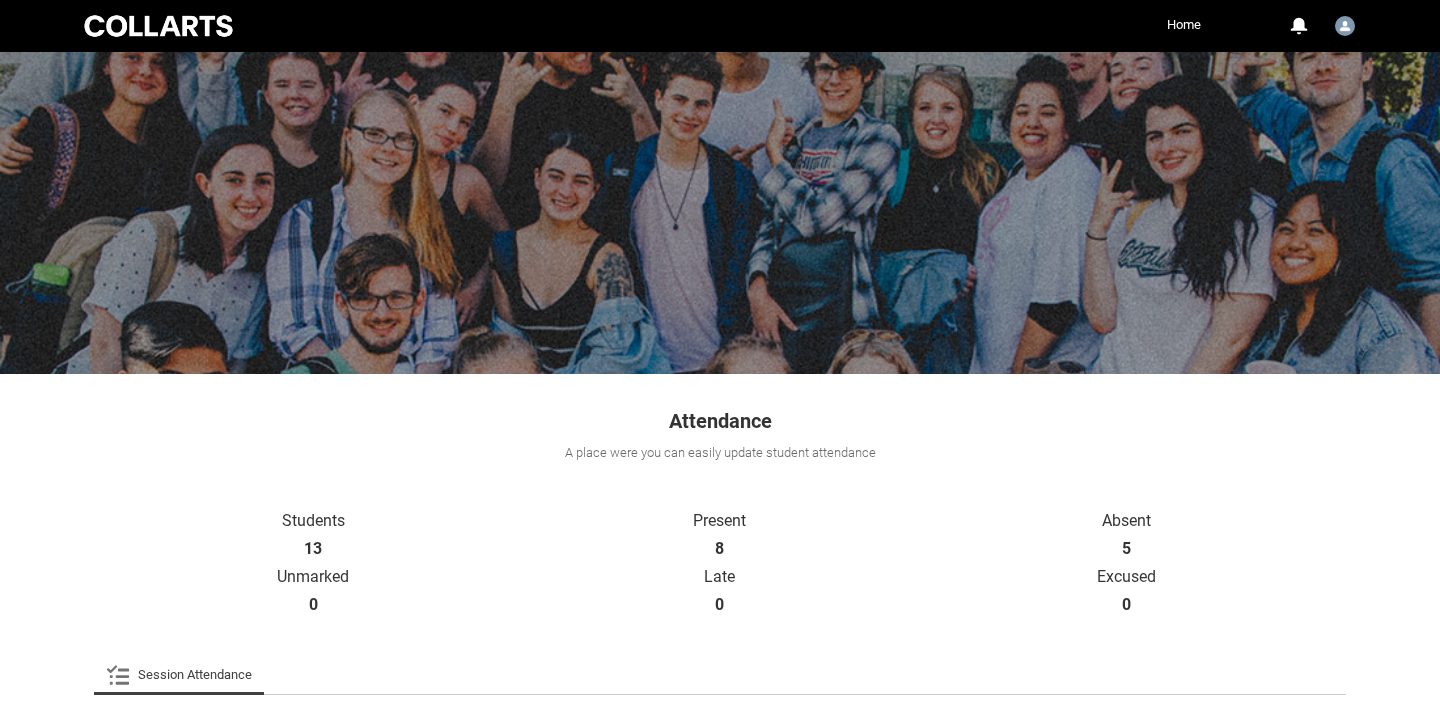 scroll, scrollTop: 175, scrollLeft: 0, axis: vertical 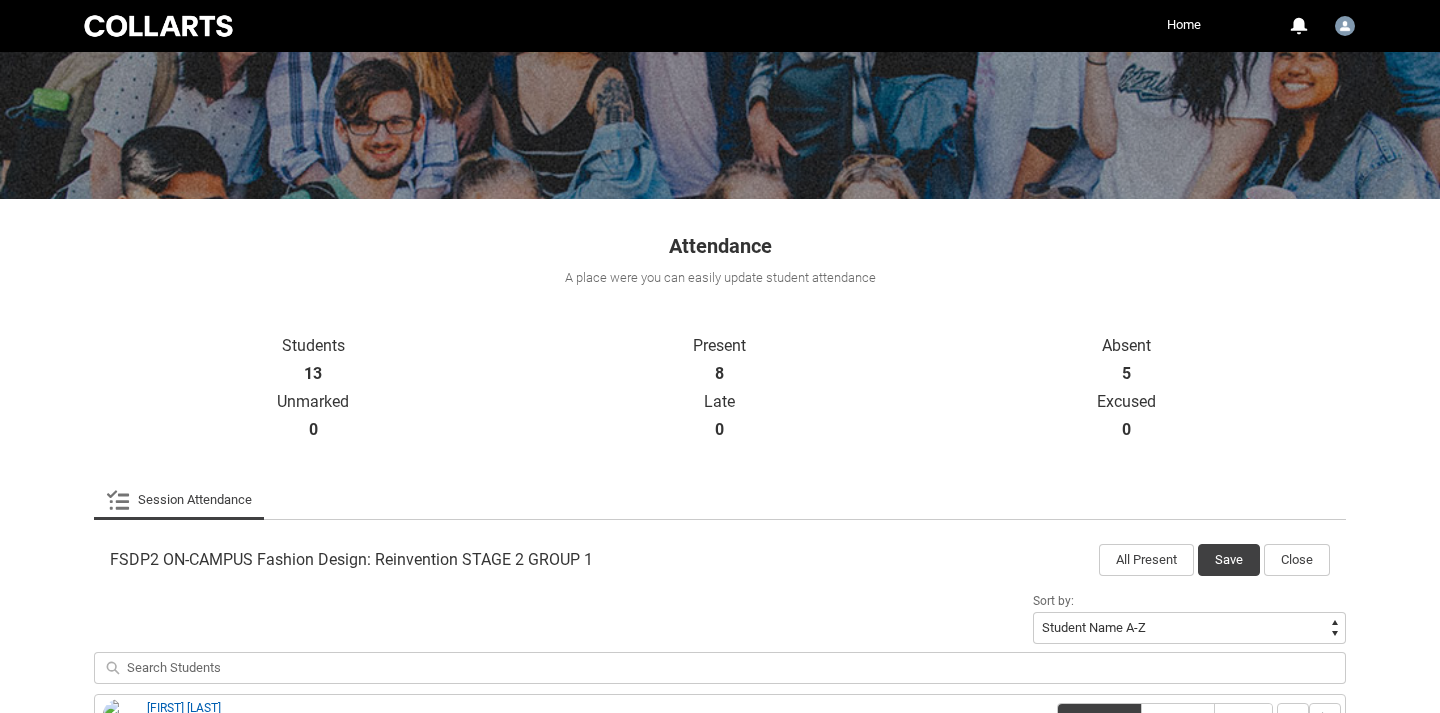 click on "Save" at bounding box center [1229, 560] 